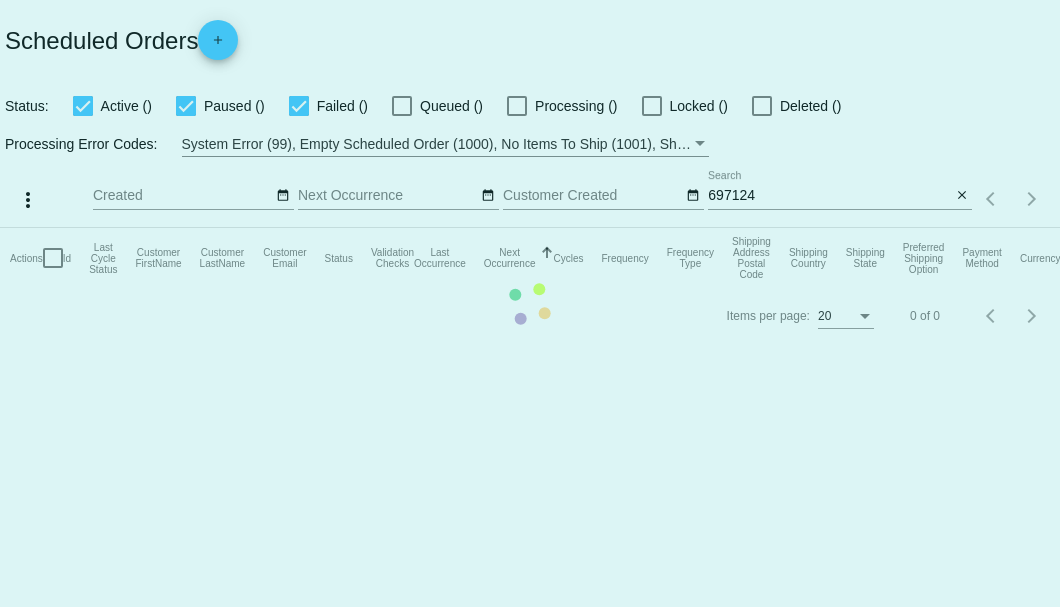 scroll, scrollTop: 0, scrollLeft: 0, axis: both 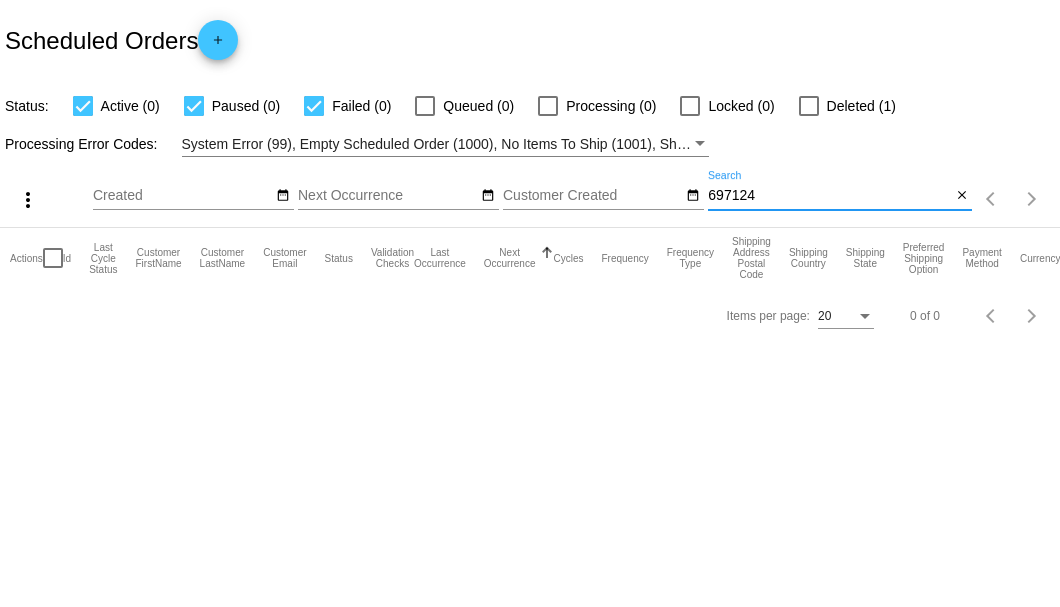 click on "697124" at bounding box center (829, 196) 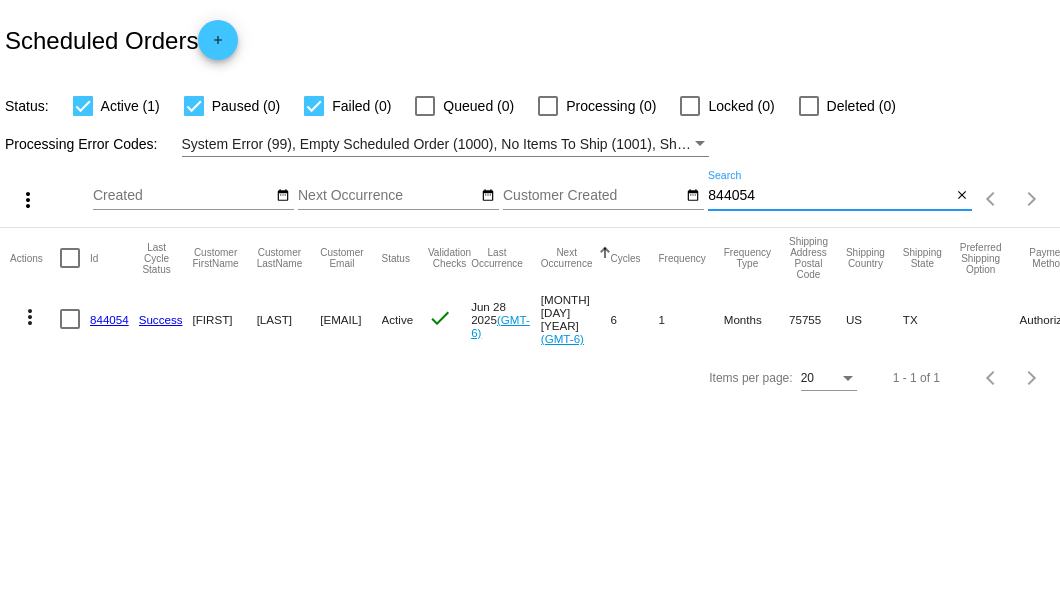type on "844054" 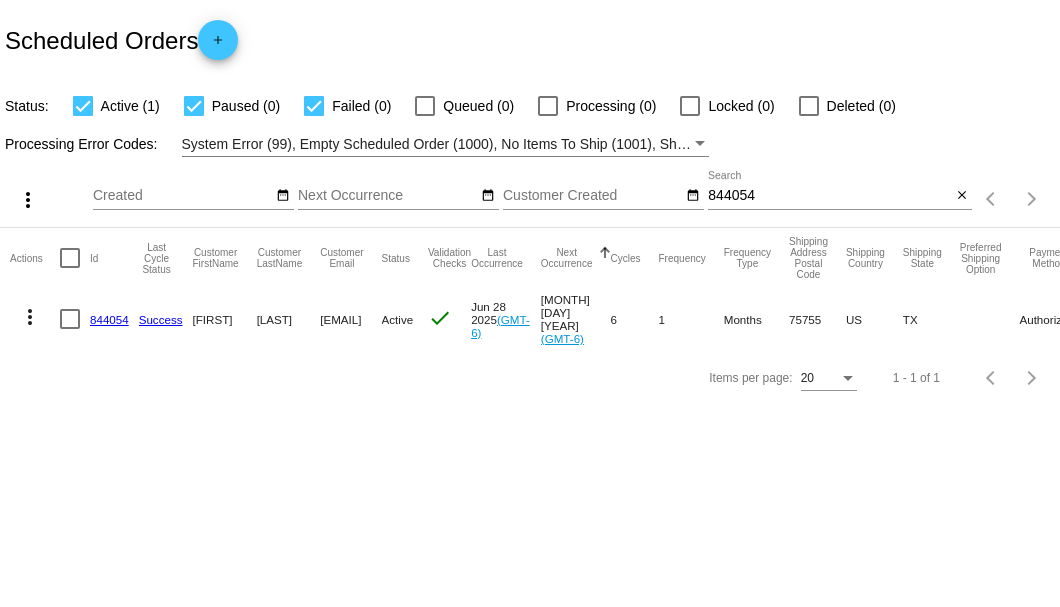 click on "844054" at bounding box center (109, 319) 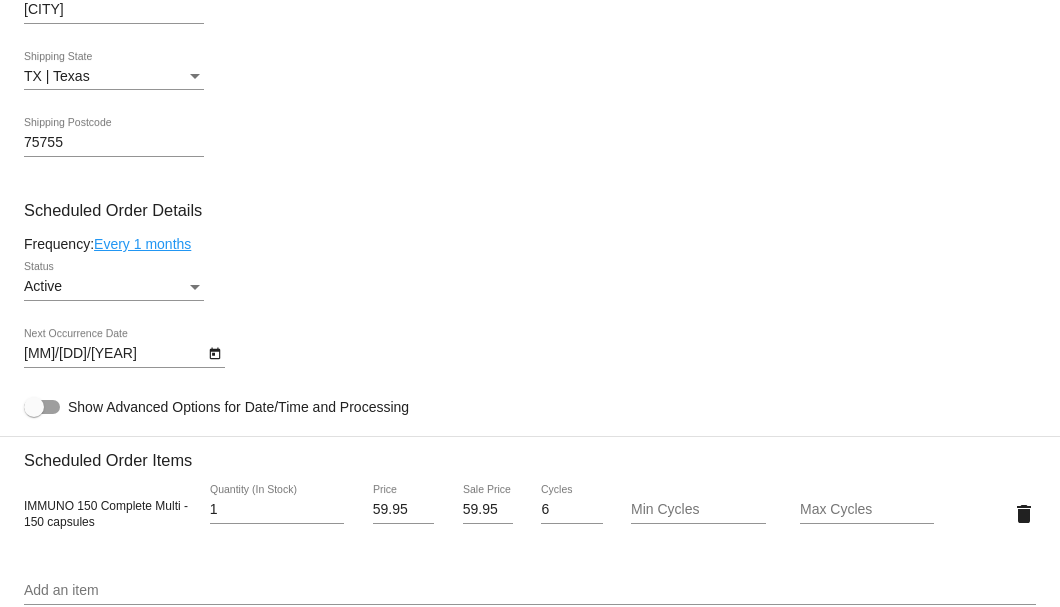 scroll, scrollTop: 1133, scrollLeft: 0, axis: vertical 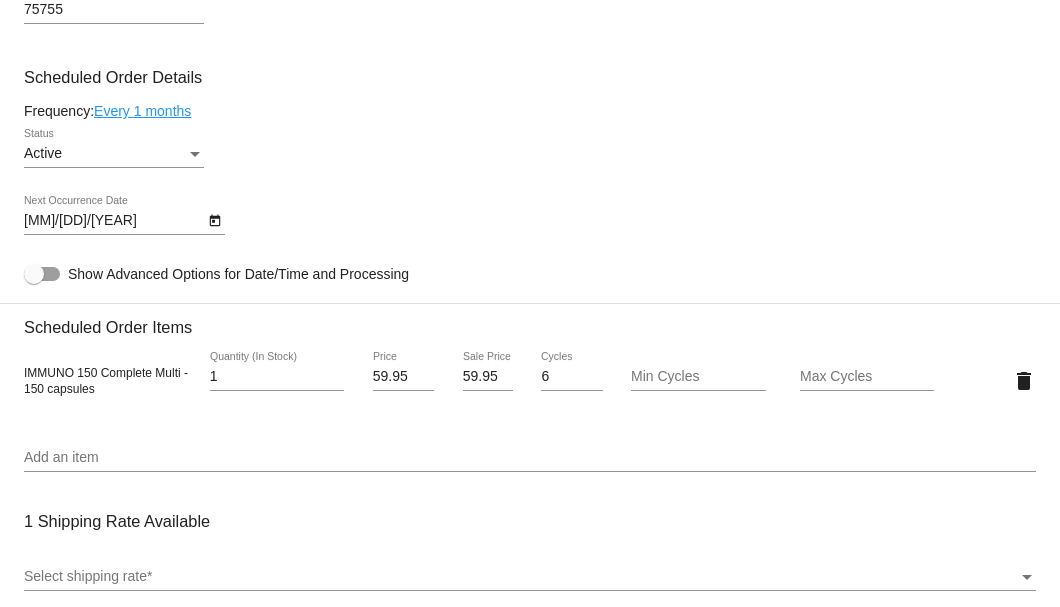 click on "Active" at bounding box center (114, 154) 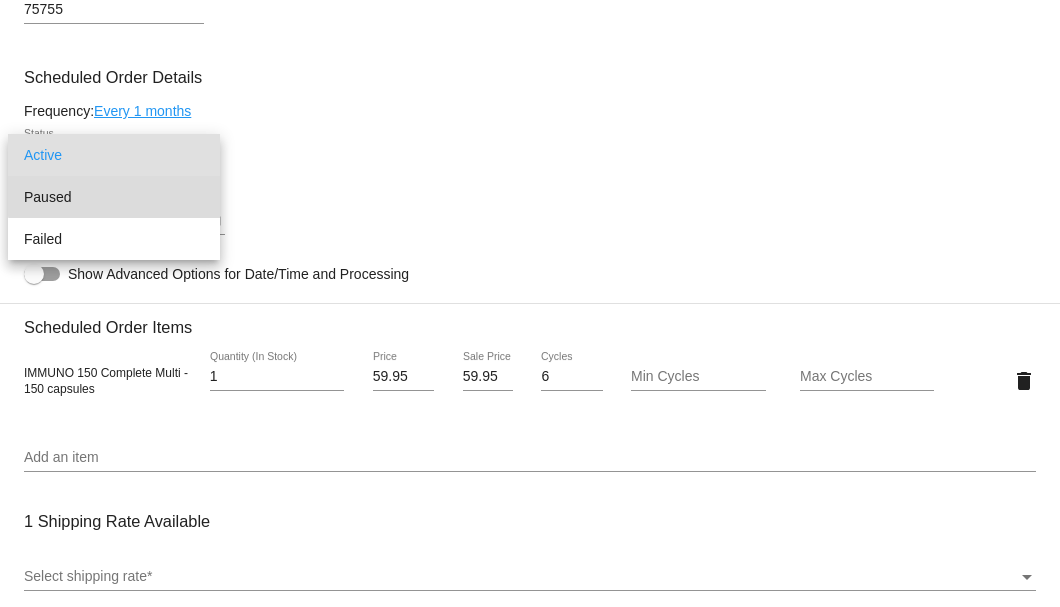 click on "Paused" at bounding box center [114, 197] 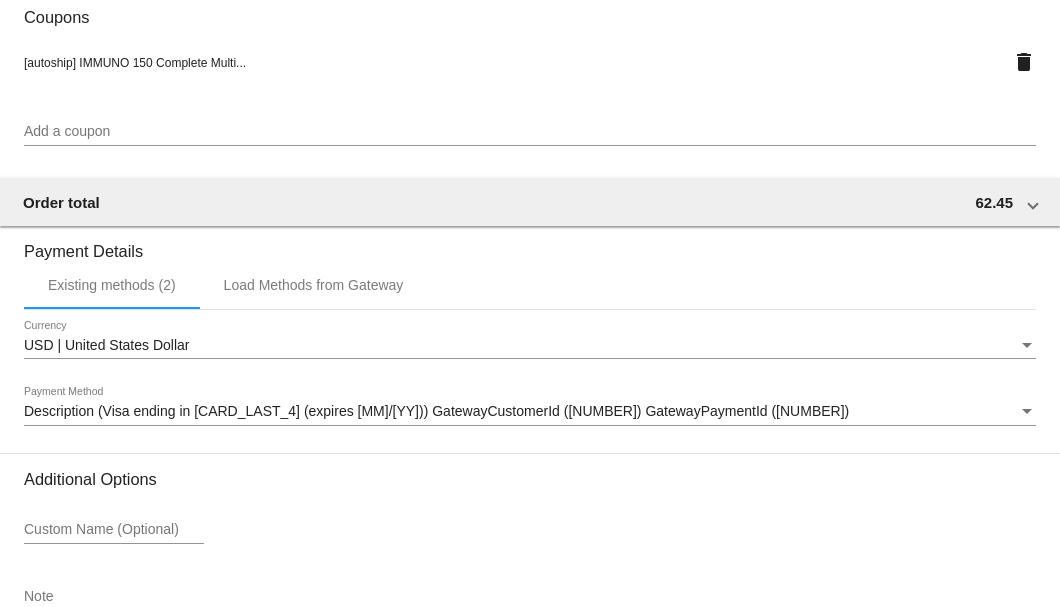 scroll, scrollTop: 1930, scrollLeft: 0, axis: vertical 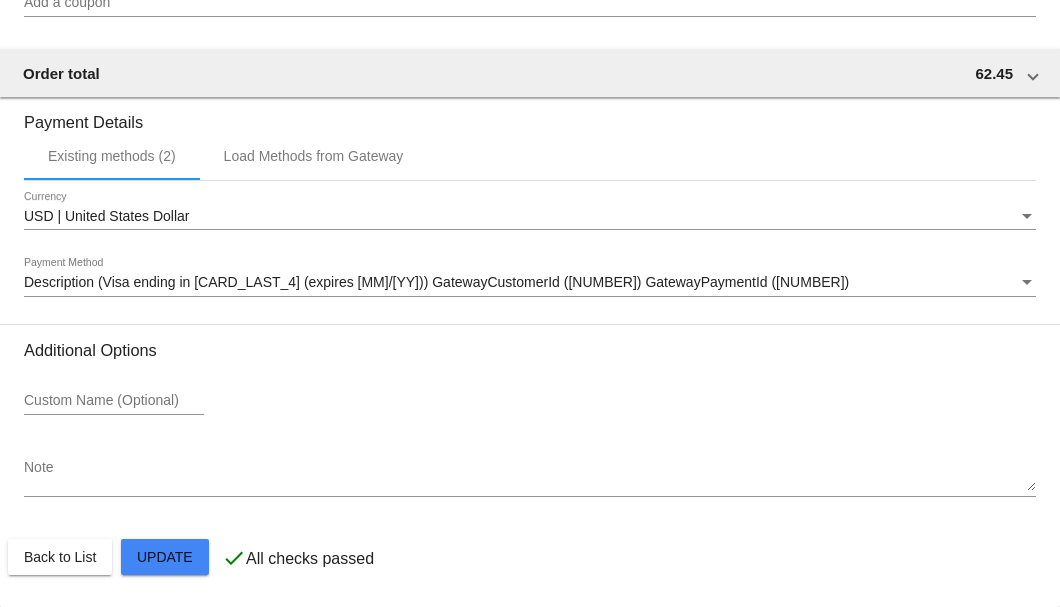 click on "Note" at bounding box center (530, 476) 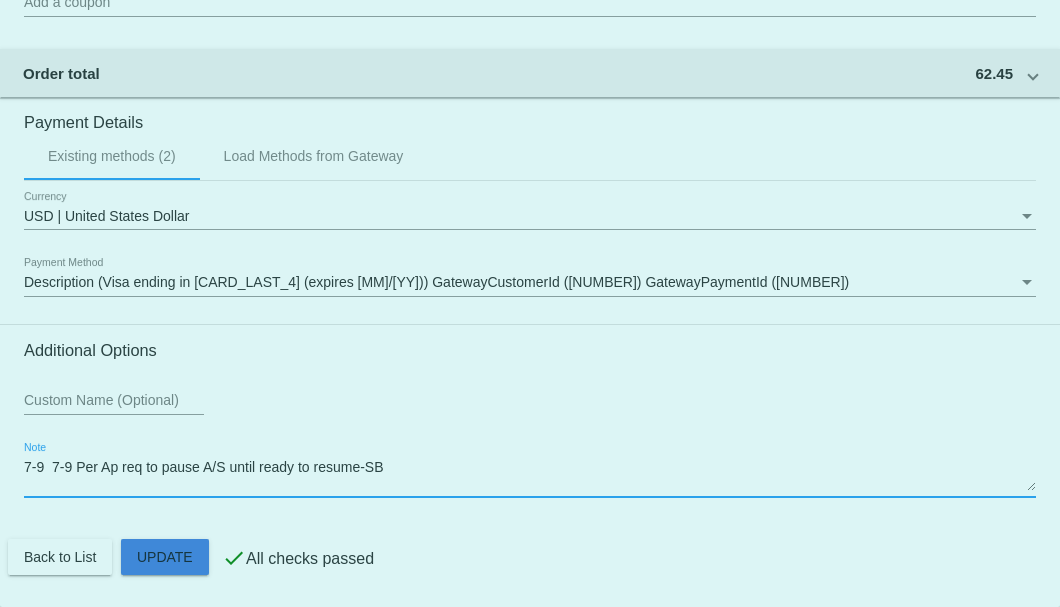 click on "Customer
6005895: Sheila Whitock
Sheilawhitlock9@gmail.com
Customer Shipping
Enter Shipping Address Select A Saved Address (0)
Sheila
Shipping First Name
Whitlock
Shipping Last Name
US | USA
Shipping Country
416 Mure
Shipping Street 1
PO Box 224
Shipping Street 2
Big Sandy
Shipping City
TX | Texas
Shipping State
75755
Shipping Postcode
Scheduled Order Details
Frequency:
Every 1 months
Paused
Status 1 6" at bounding box center [530, -428] 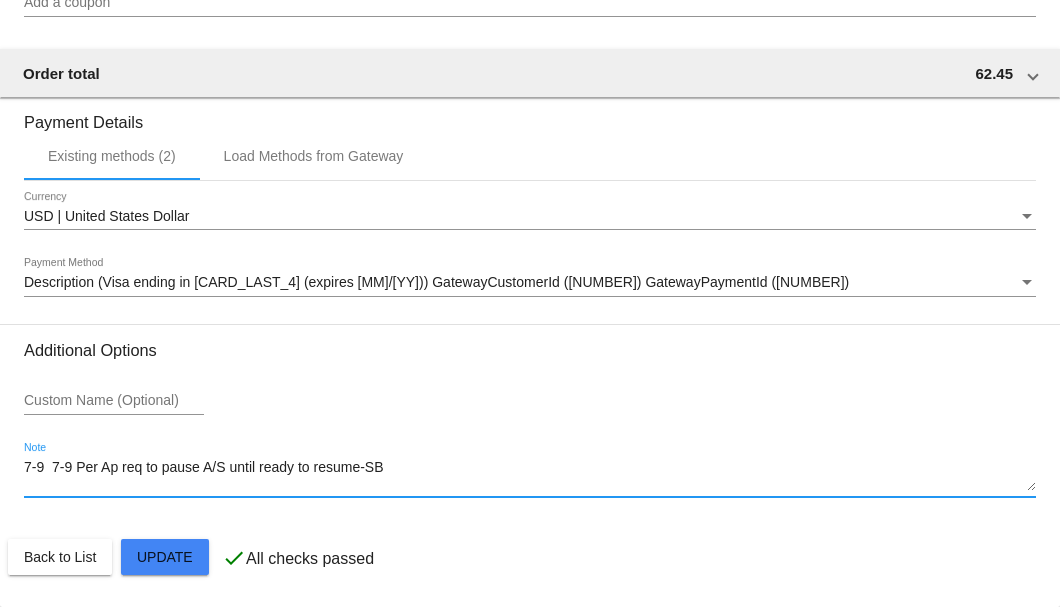 drag, startPoint x: 53, startPoint y: 469, endPoint x: 19, endPoint y: 468, distance: 34.0147 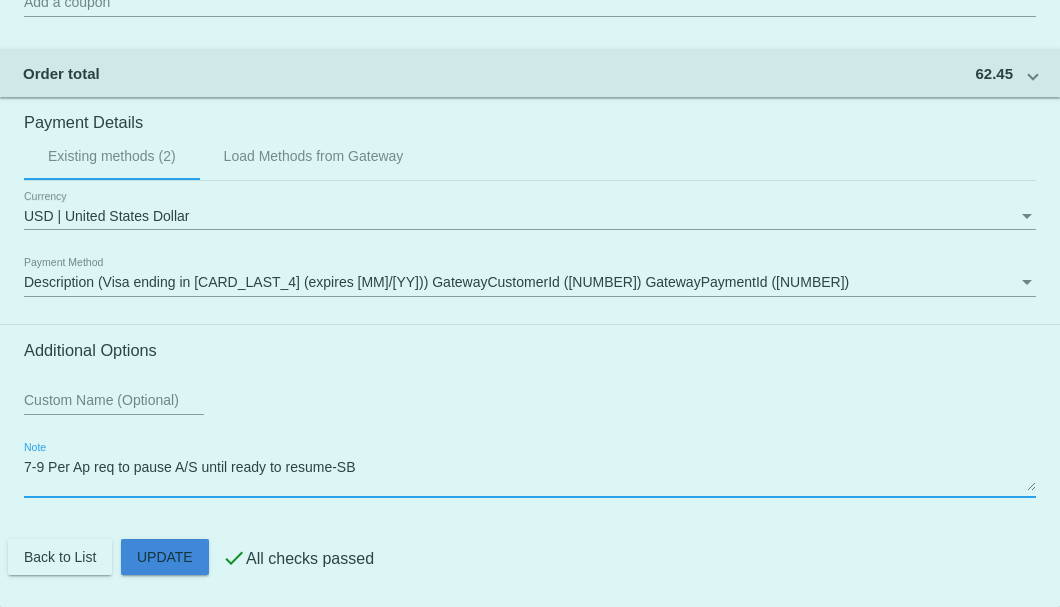 click on "Customer
6005895: Sheila Whitock
Sheilawhitlock9@gmail.com
Customer Shipping
Enter Shipping Address Select A Saved Address (0)
Sheila
Shipping First Name
Whitlock
Shipping Last Name
US | USA
Shipping Country
416 Mure
Shipping Street 1
PO Box 224
Shipping Street 2
Big Sandy
Shipping City
TX | Texas
Shipping State
75755
Shipping Postcode
Scheduled Order Details
Frequency:
Every 1 months
Paused
Status 1 6" at bounding box center (530, -428) 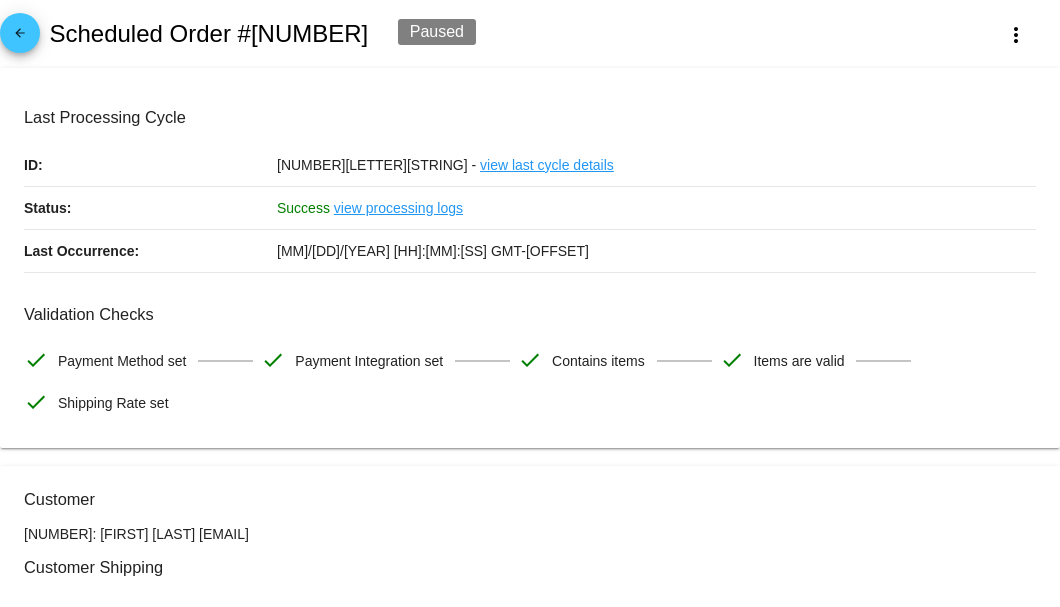 scroll, scrollTop: 200, scrollLeft: 0, axis: vertical 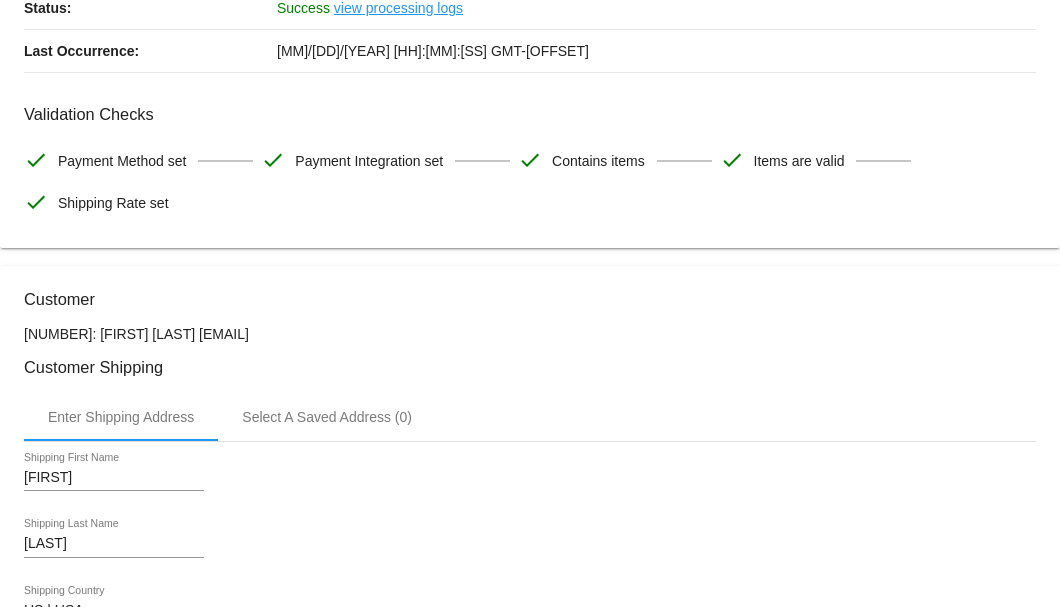 type on "7-9 Per Ap req to pause A/S until ready to resume-SB" 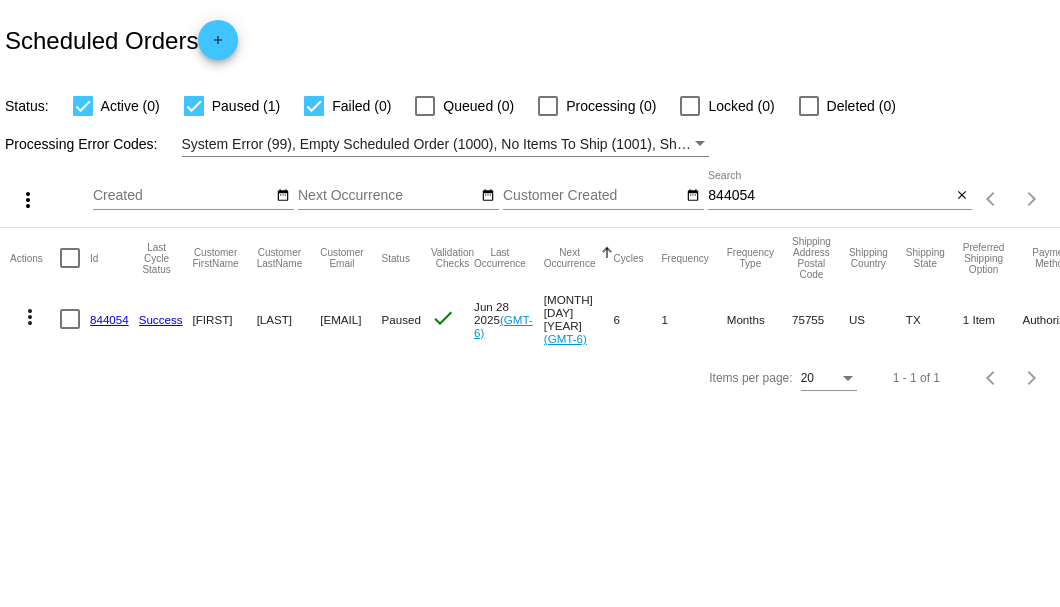 scroll, scrollTop: 0, scrollLeft: 0, axis: both 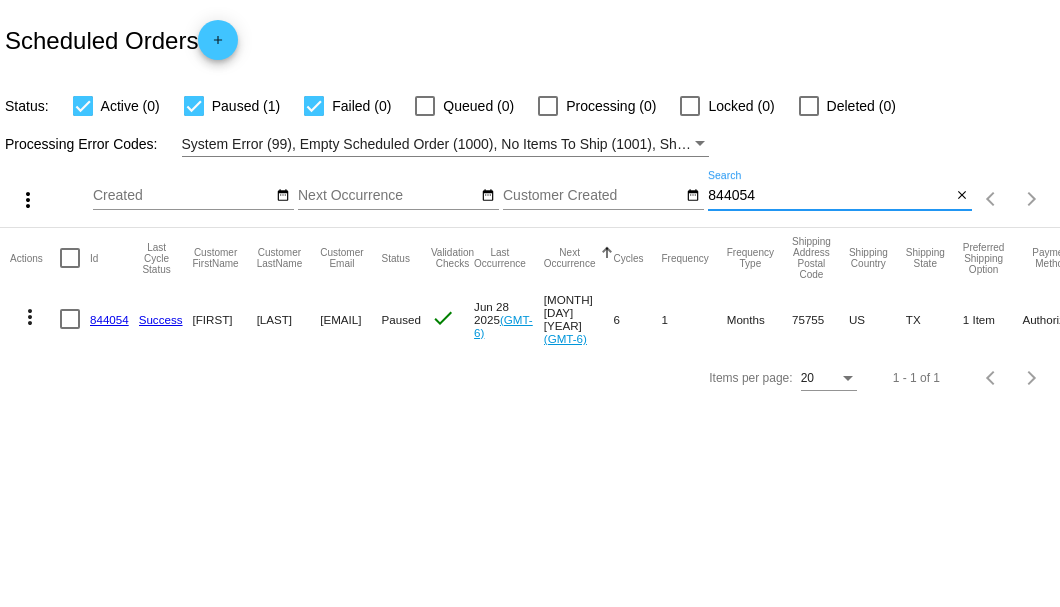 click on "844054" at bounding box center [829, 196] 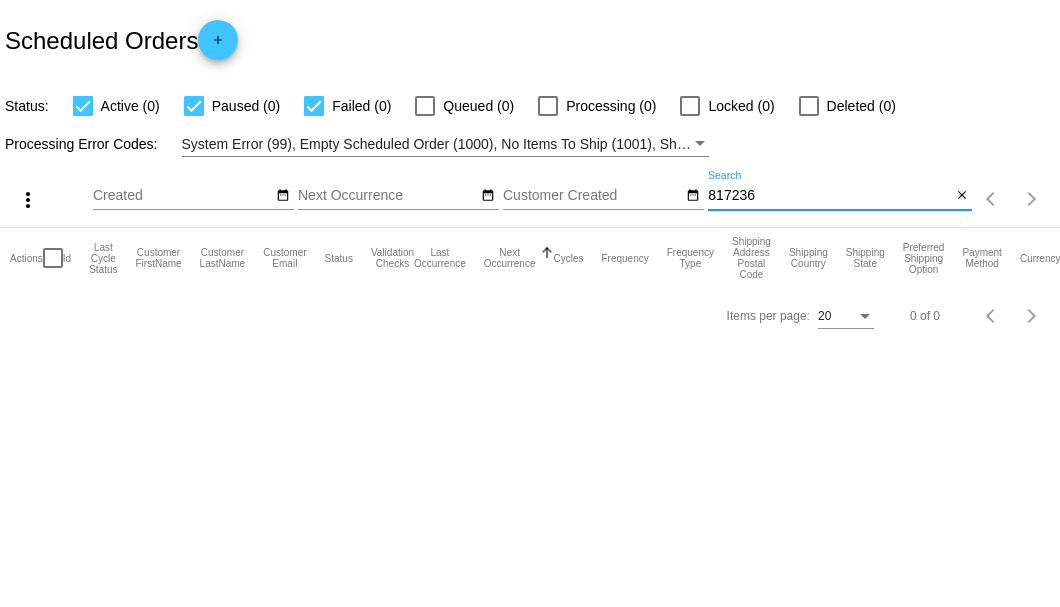 drag, startPoint x: 765, startPoint y: 197, endPoint x: 708, endPoint y: 197, distance: 57 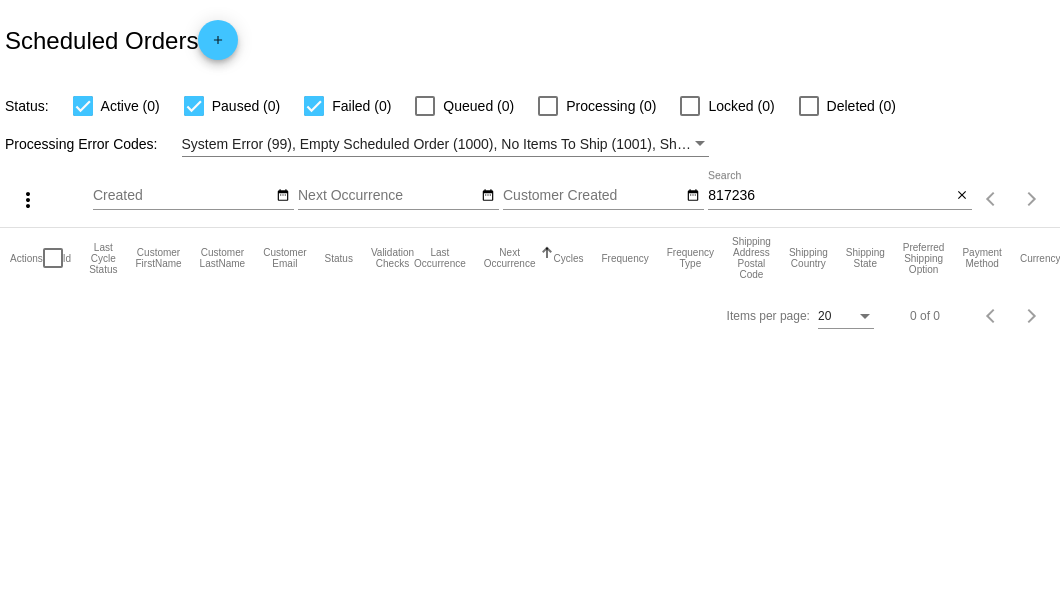 click on "817236" at bounding box center (829, 196) 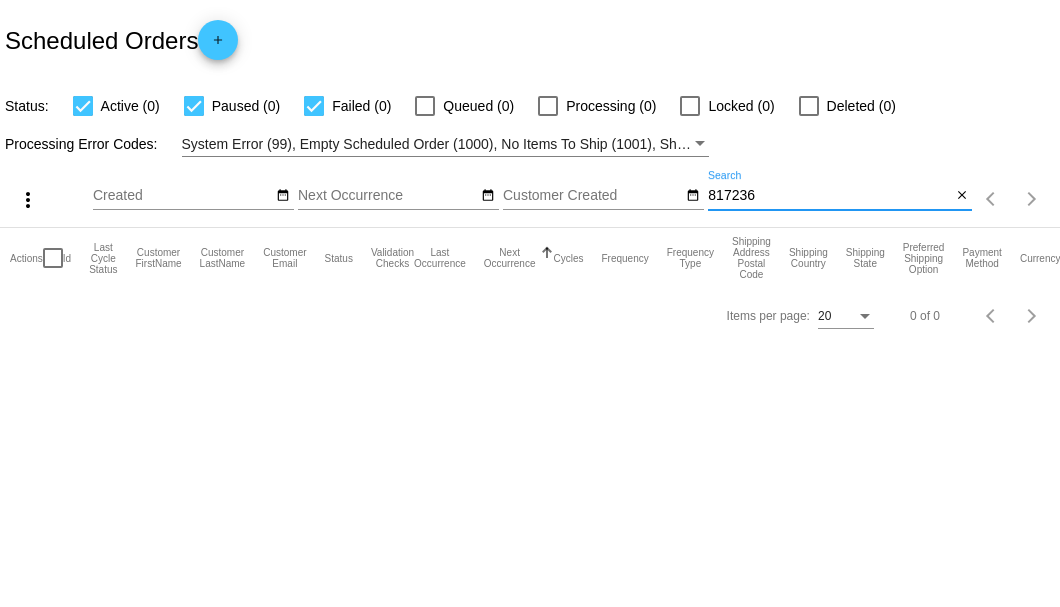 click on "817236" at bounding box center [829, 196] 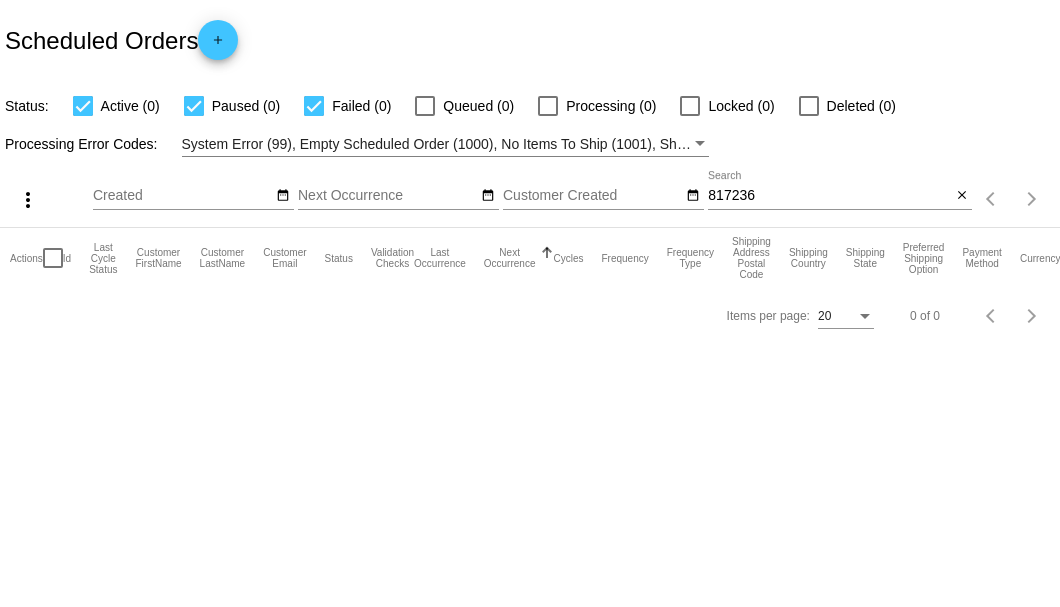 scroll, scrollTop: 0, scrollLeft: 0, axis: both 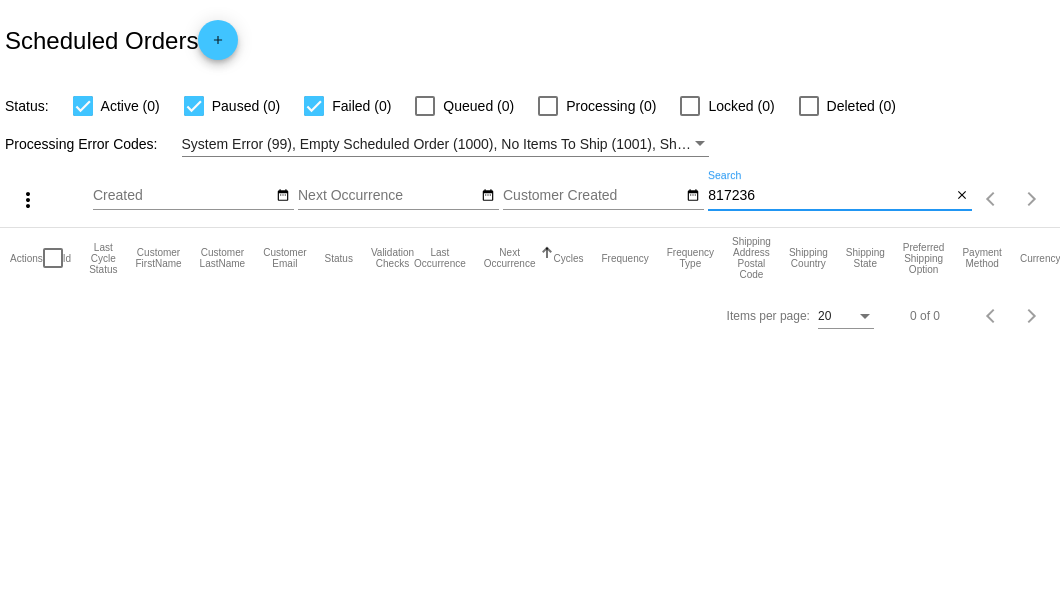 click on "817236" at bounding box center [829, 196] 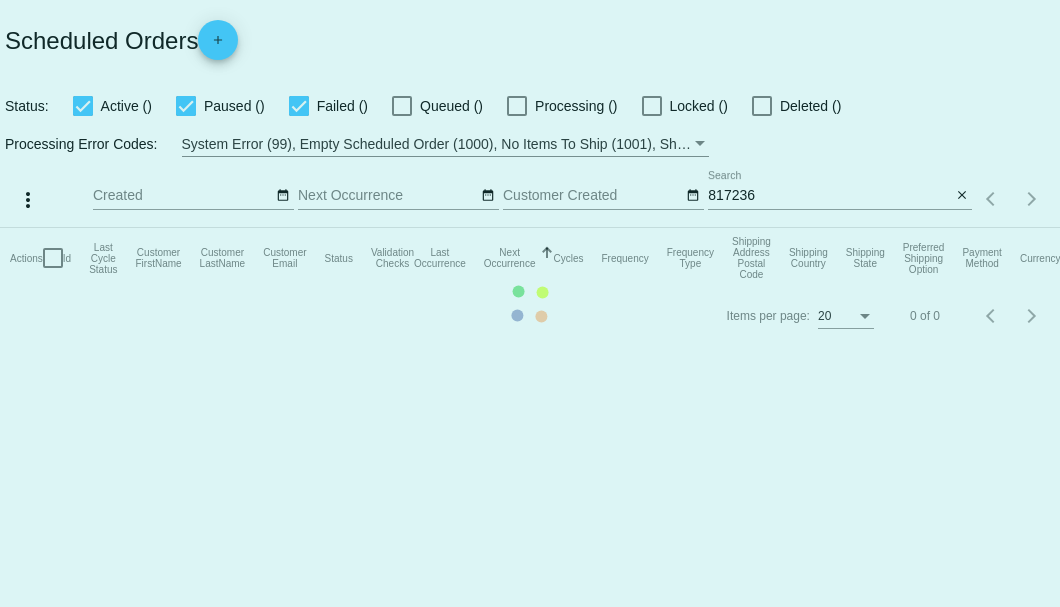 scroll, scrollTop: 0, scrollLeft: 0, axis: both 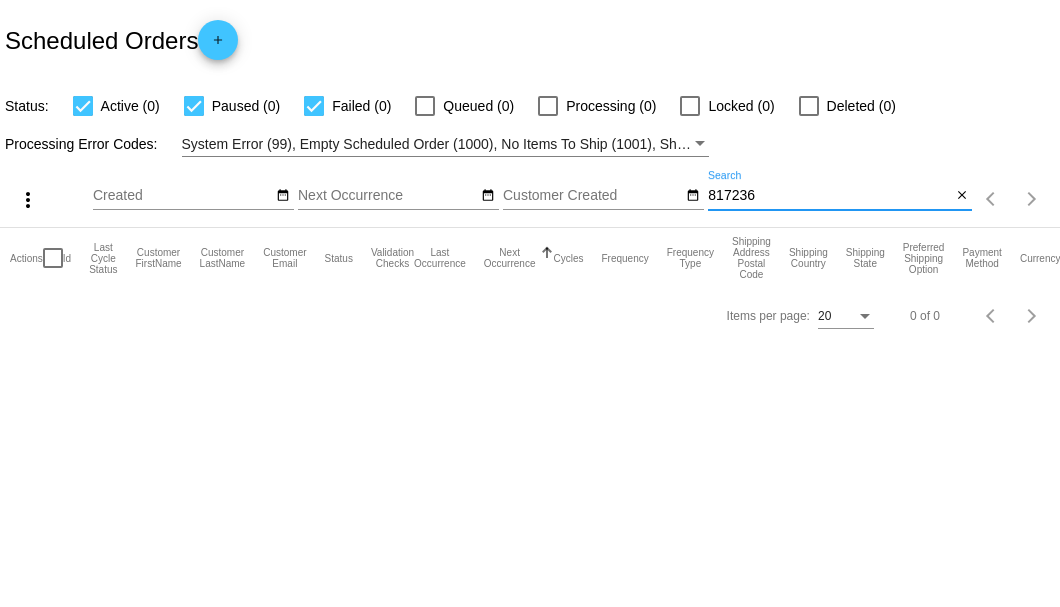 drag, startPoint x: 758, startPoint y: 190, endPoint x: 712, endPoint y: 193, distance: 46.09772 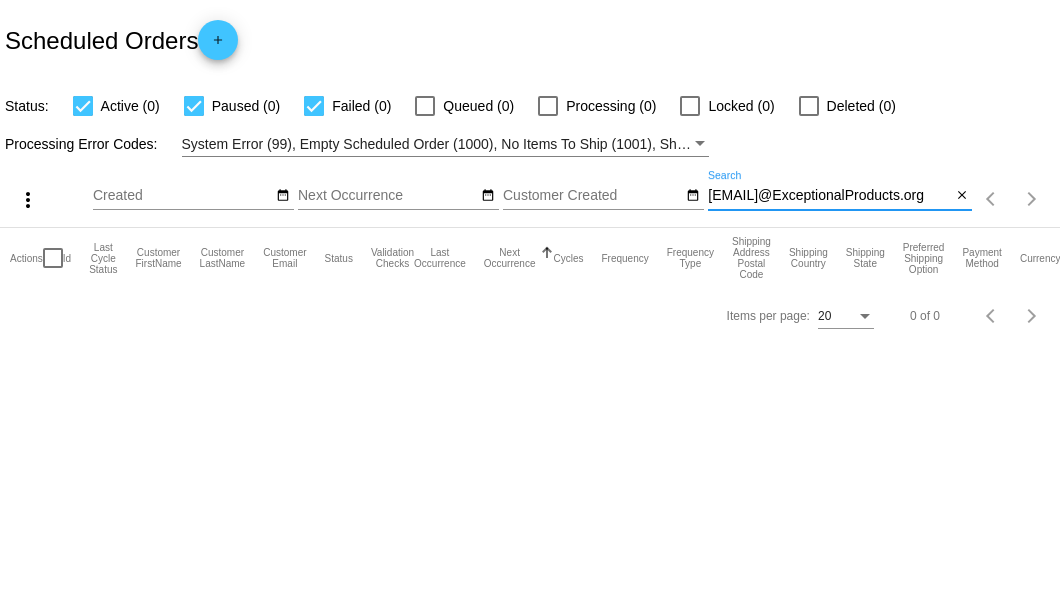 scroll, scrollTop: 0, scrollLeft: 0, axis: both 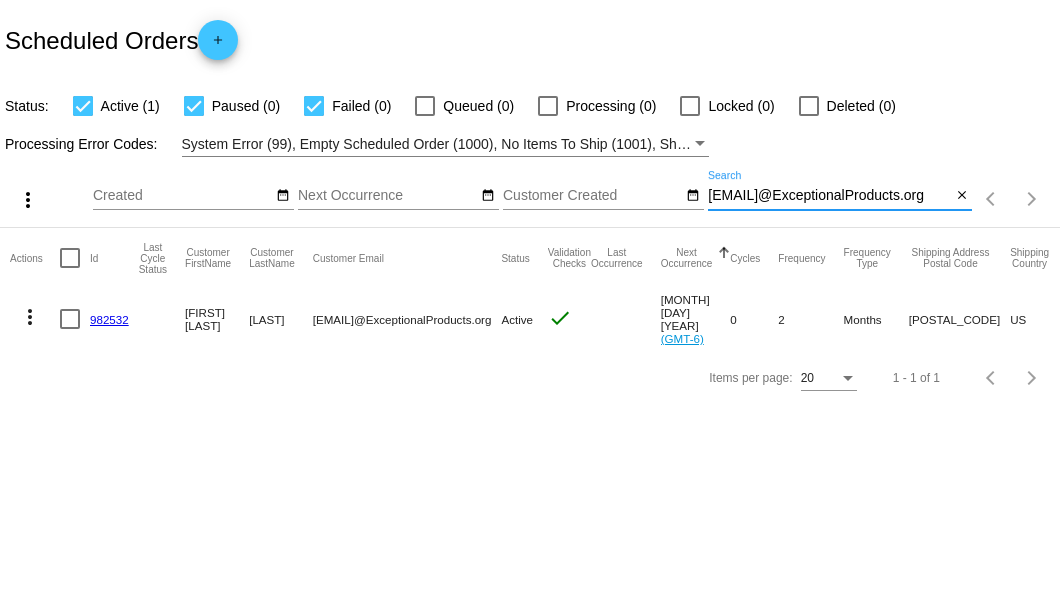 type on "[EMAIL]@ExceptionalProducts.org" 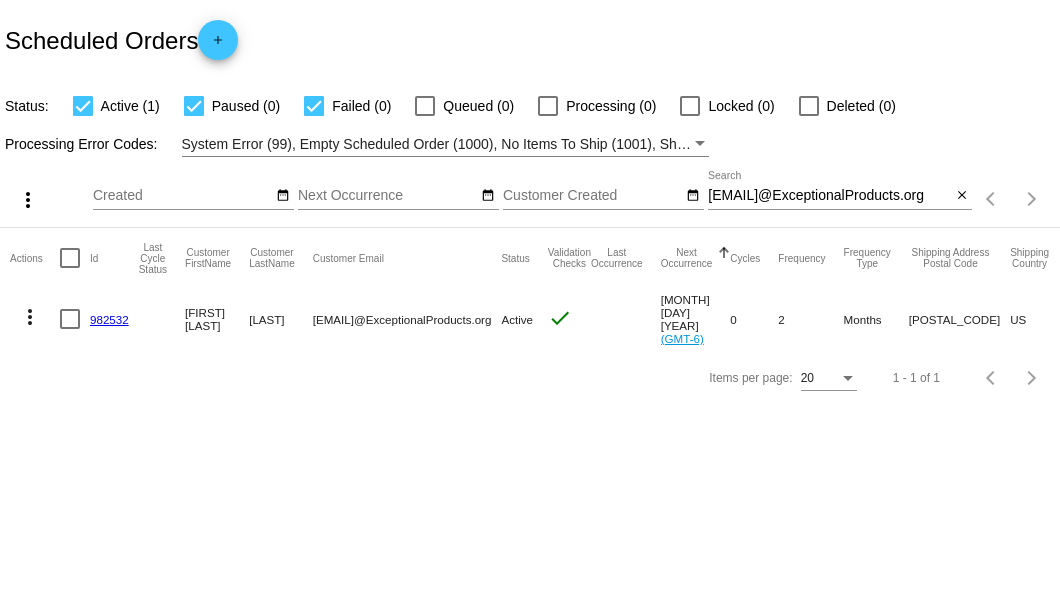 scroll, scrollTop: 0, scrollLeft: 0, axis: both 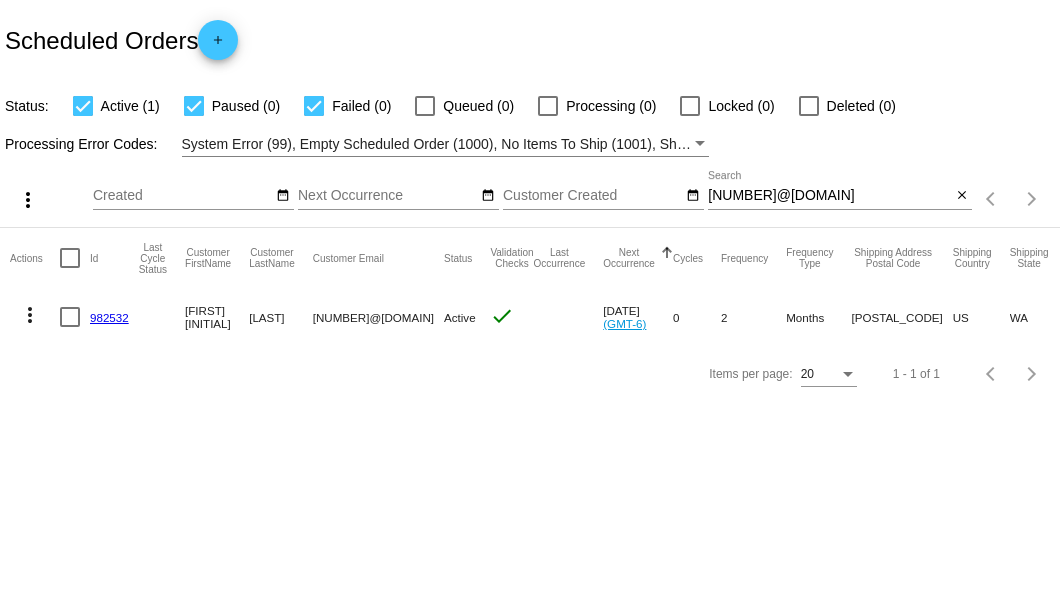click at bounding box center [70, 317] 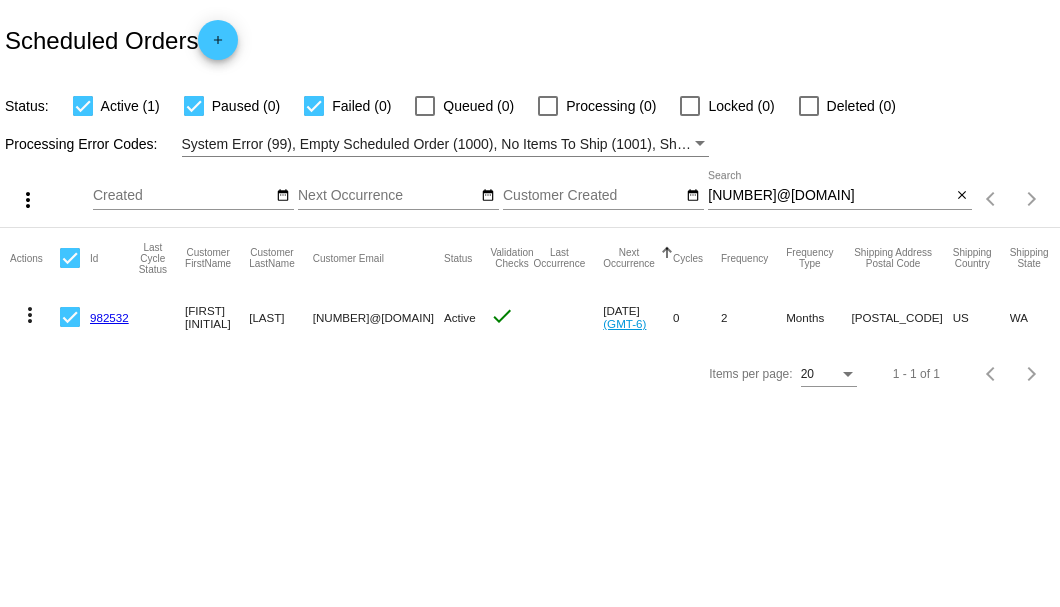 click on "more_vert" at bounding box center (30, 315) 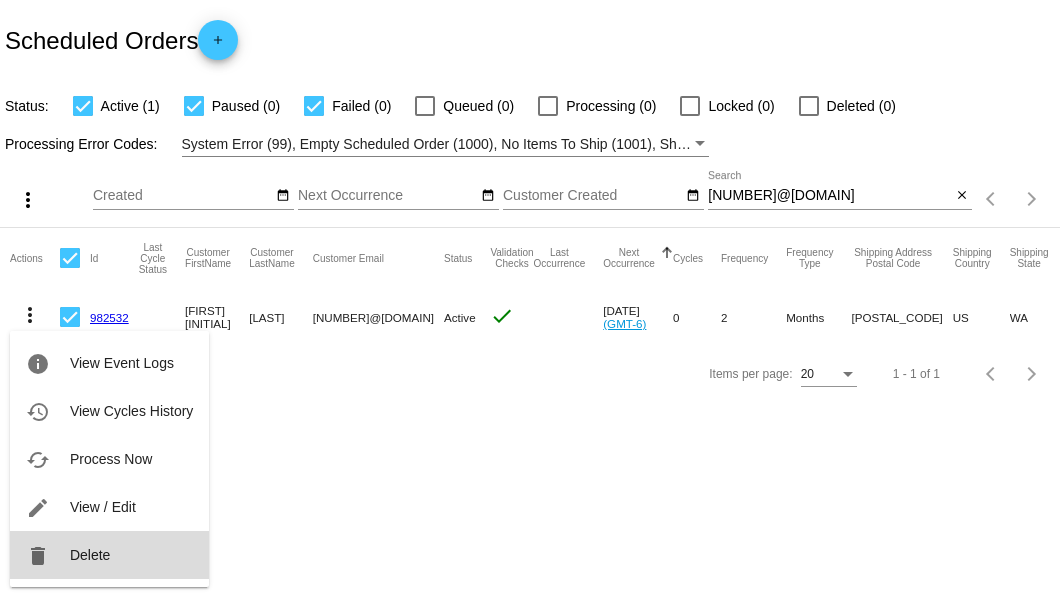 click on "Delete" at bounding box center (90, 555) 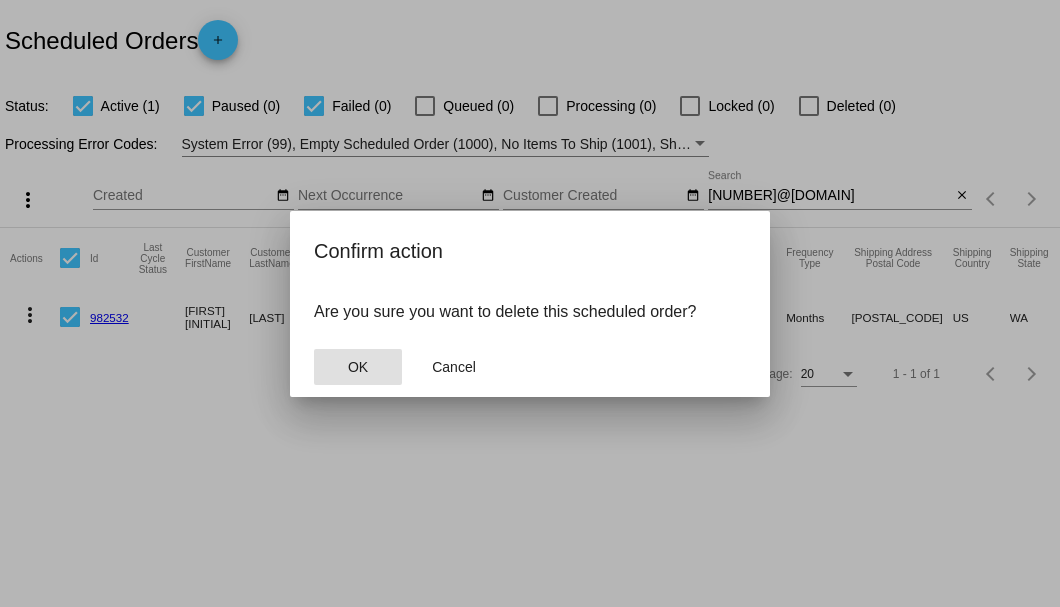 click on "OK" at bounding box center [358, 367] 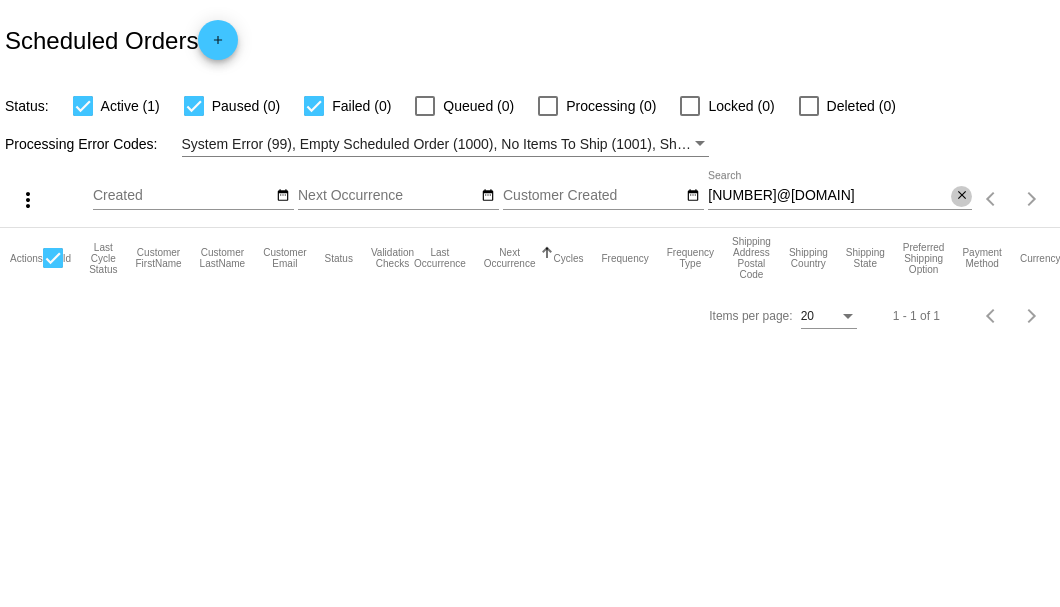 click on "close" at bounding box center [962, 196] 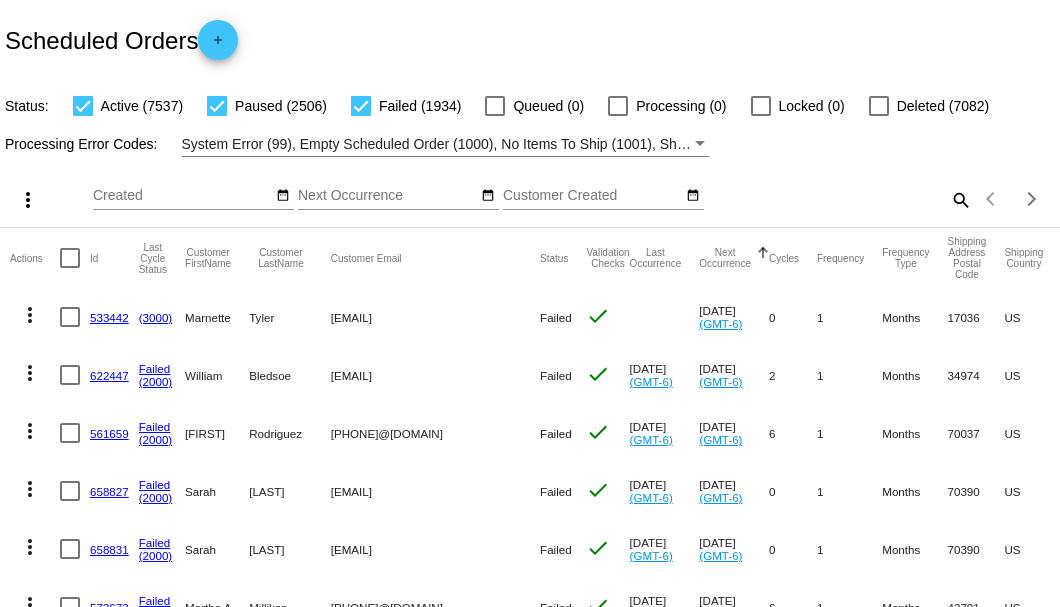 scroll, scrollTop: 0, scrollLeft: 0, axis: both 